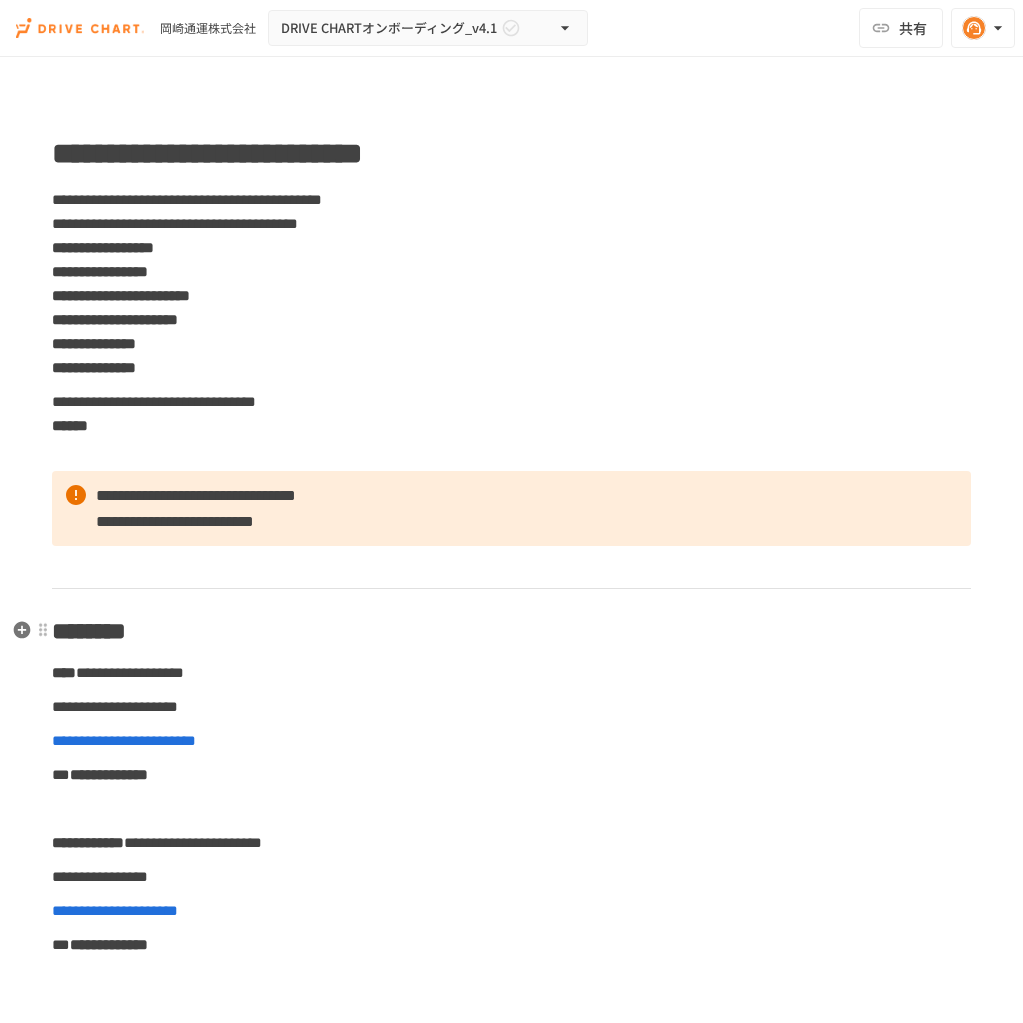 scroll, scrollTop: 0, scrollLeft: 0, axis: both 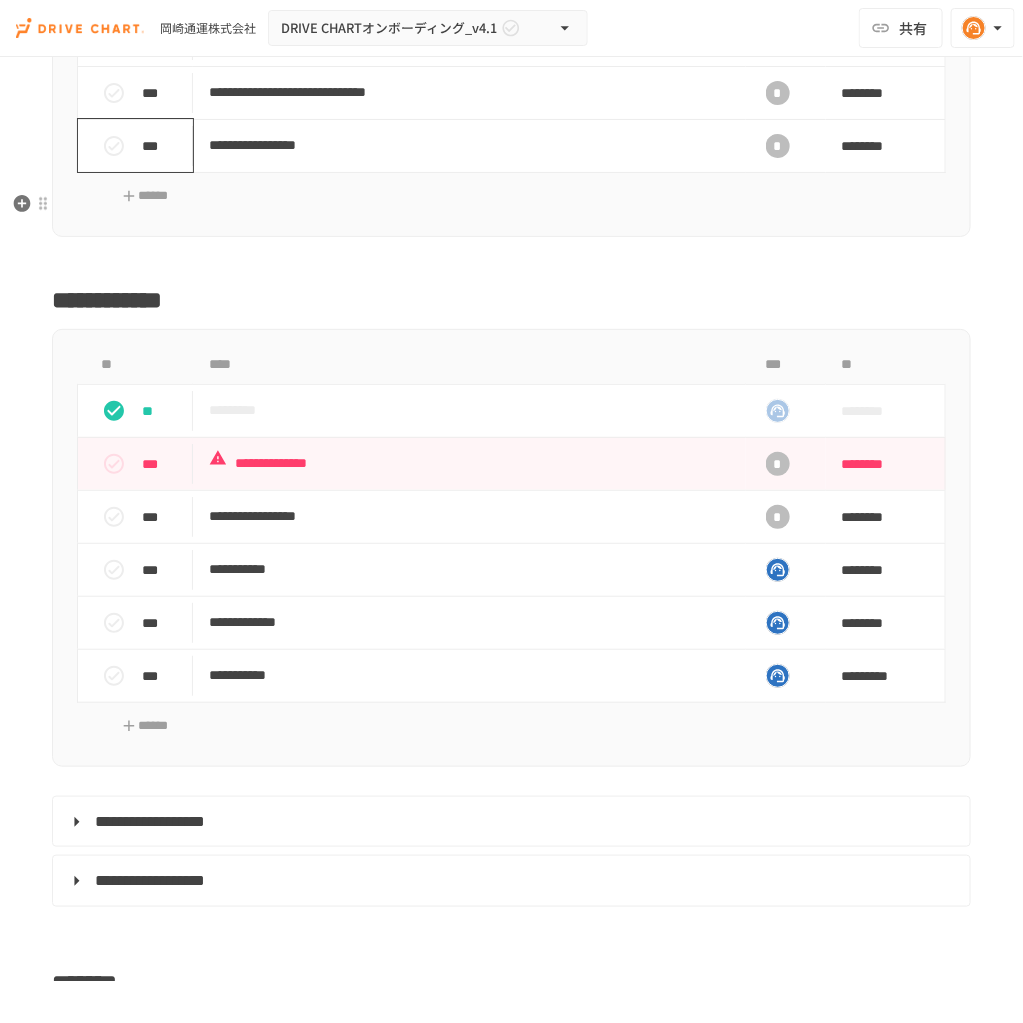click 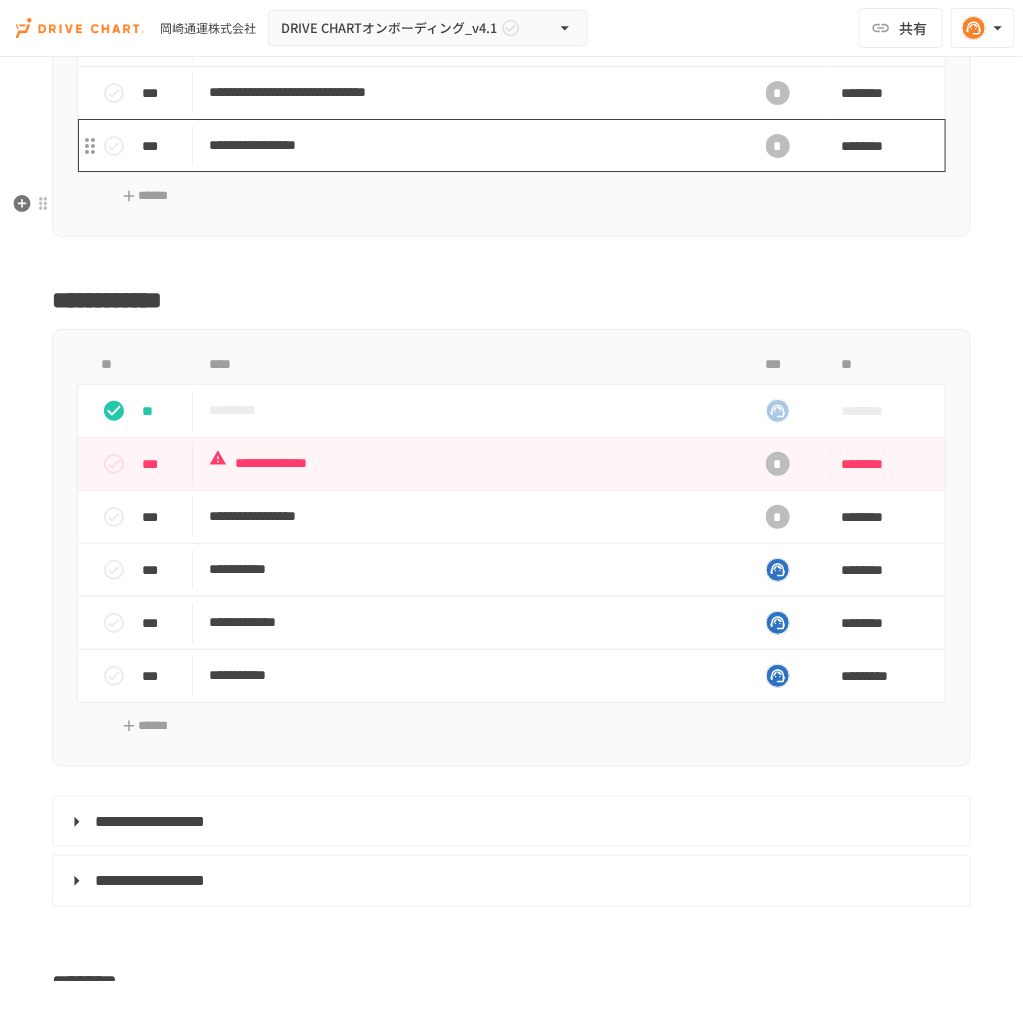 click on "**********" at bounding box center [464, 145] 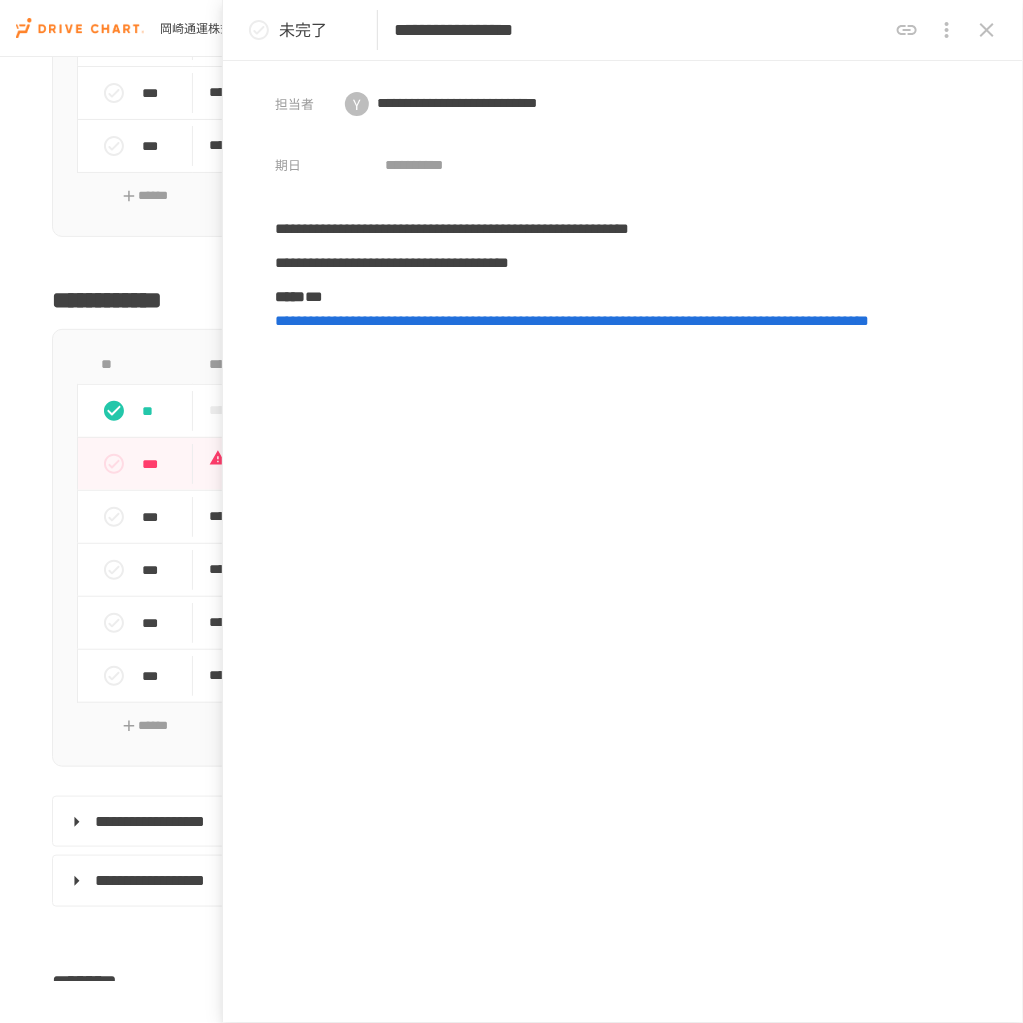 click 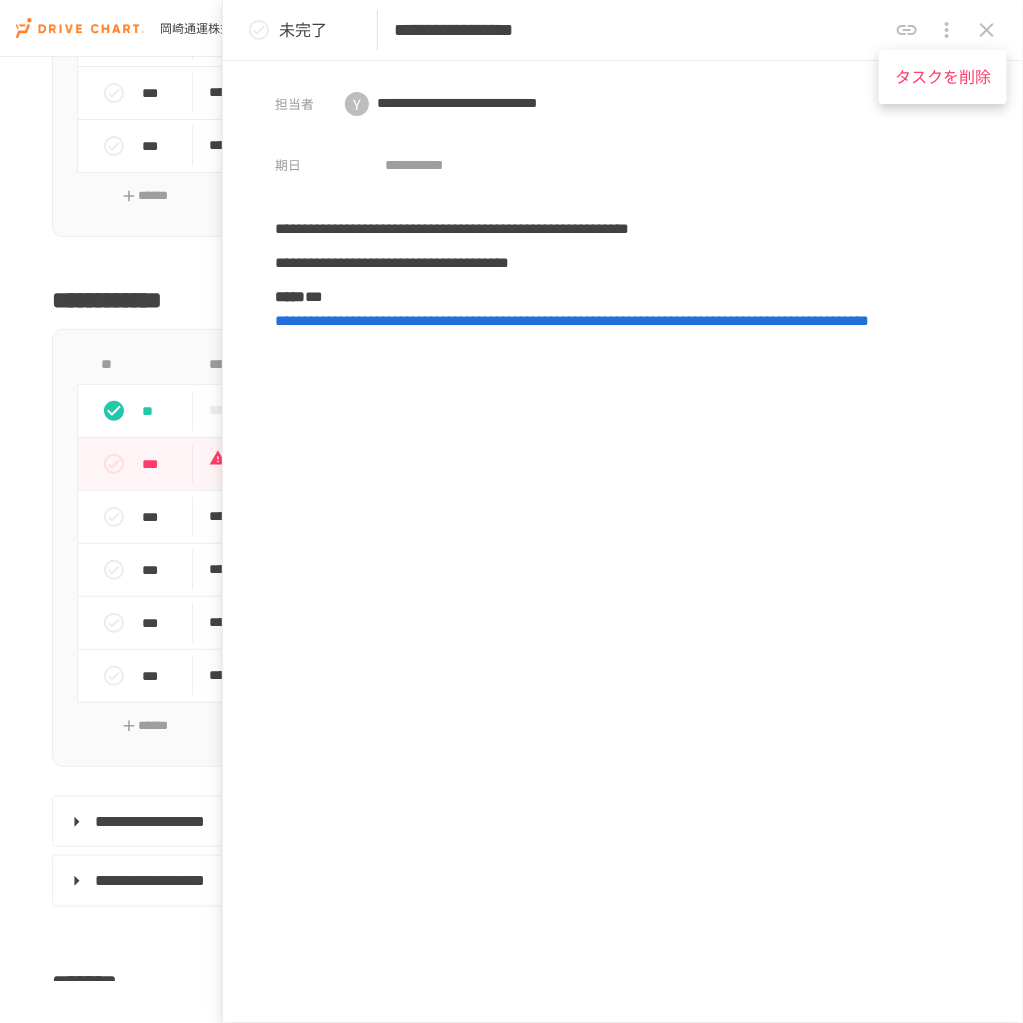 click on "タスクを削除" at bounding box center (943, 77) 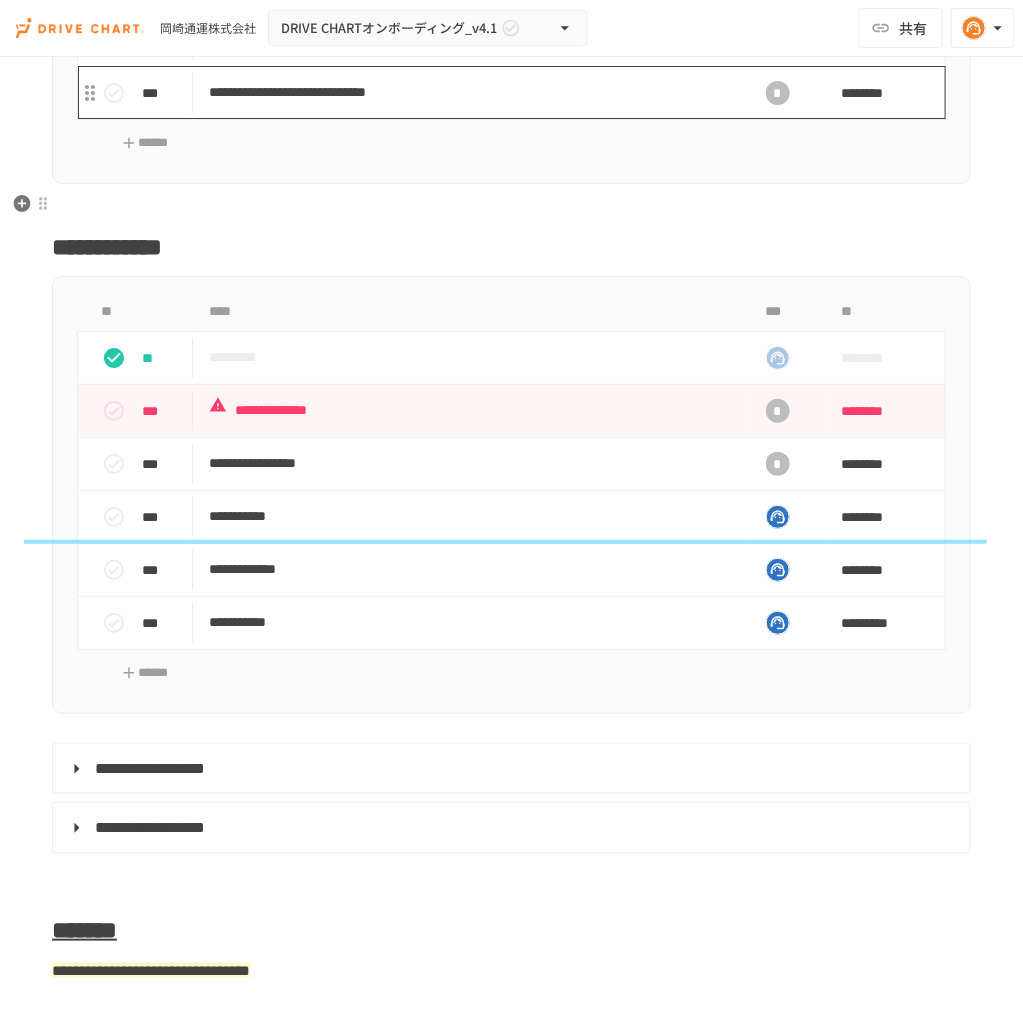click on "**********" at bounding box center (464, 92) 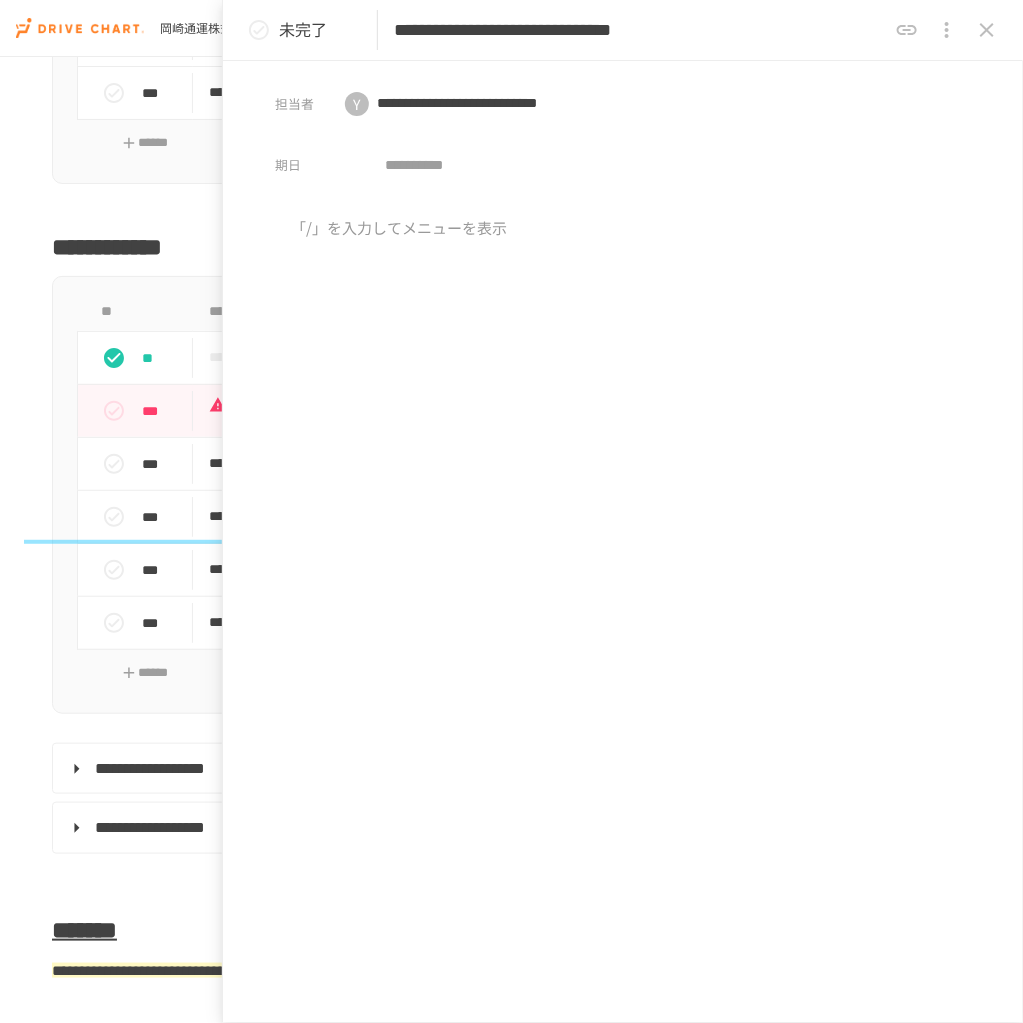 click on "**********" at bounding box center [623, 30] 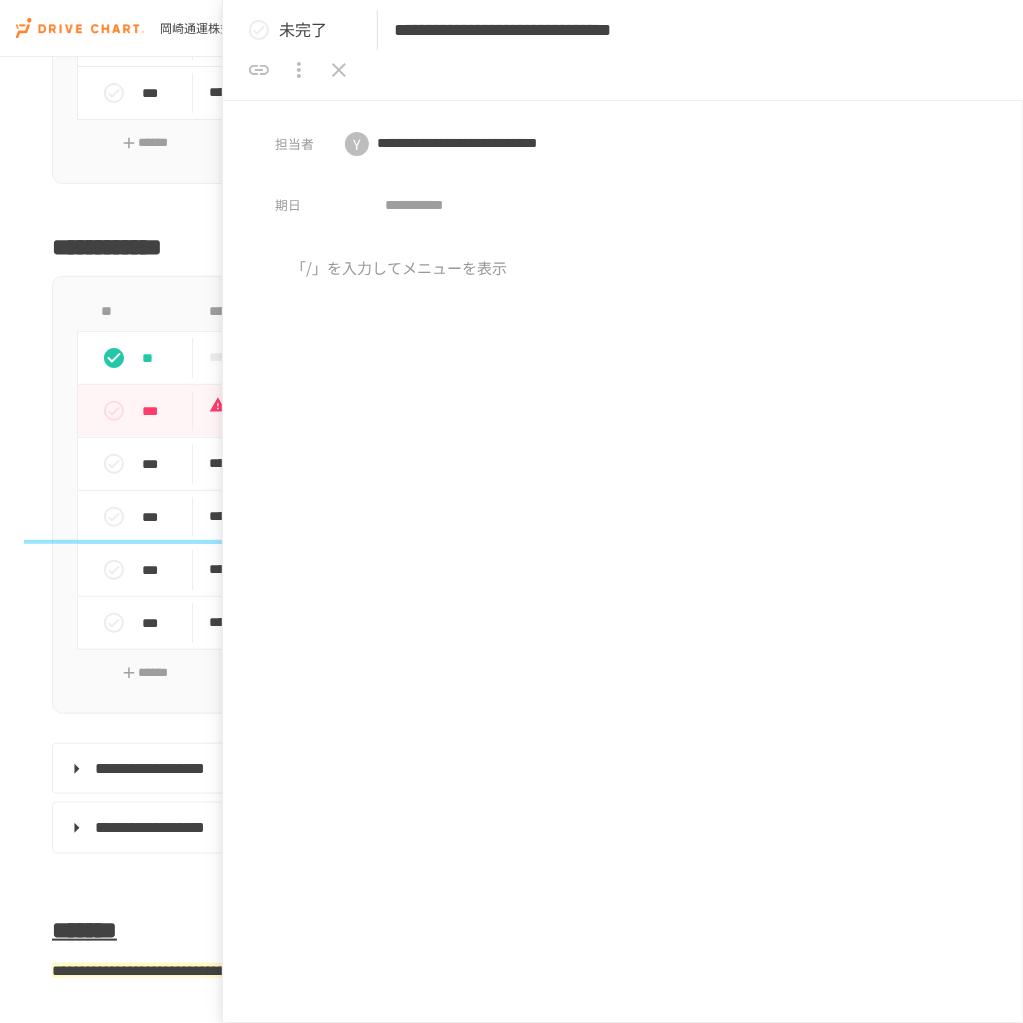 drag, startPoint x: 394, startPoint y: 28, endPoint x: 1019, endPoint y: 23, distance: 625.02 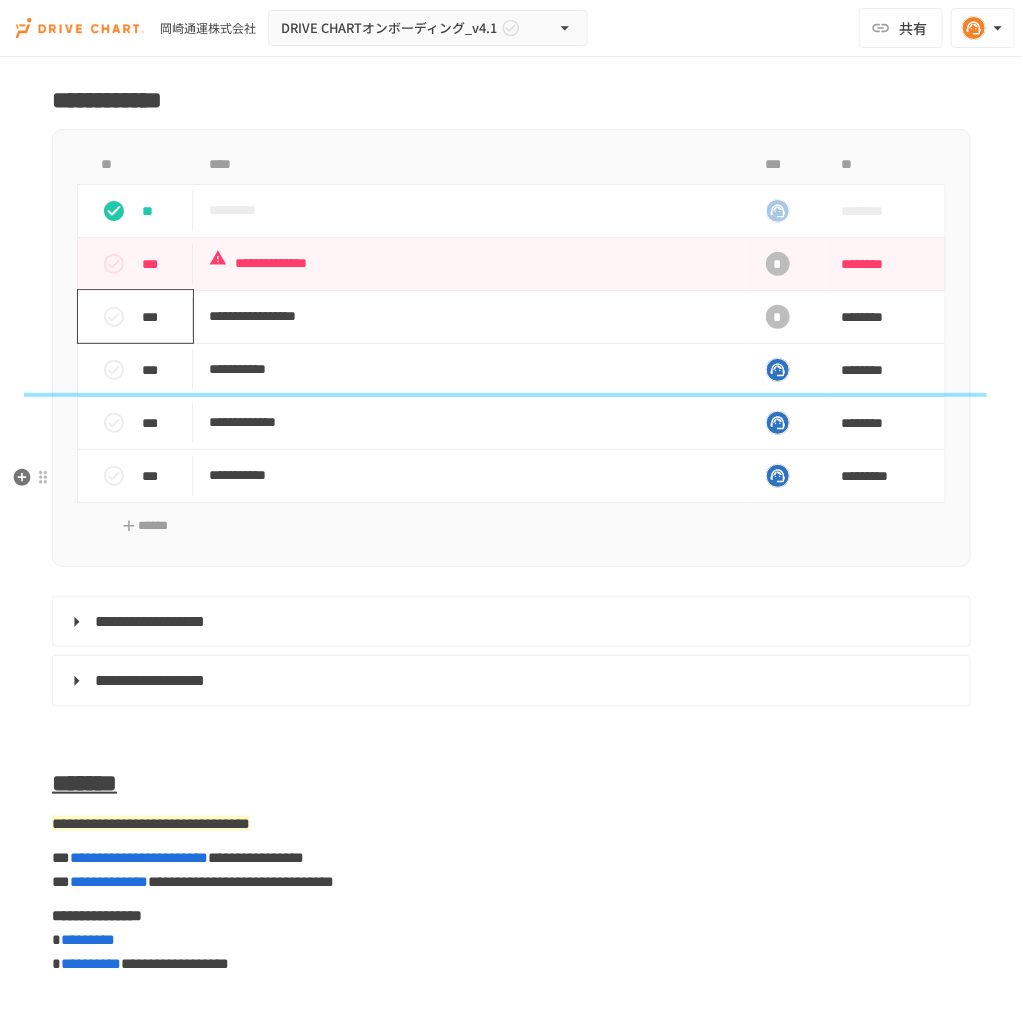 scroll, scrollTop: 8880, scrollLeft: 0, axis: vertical 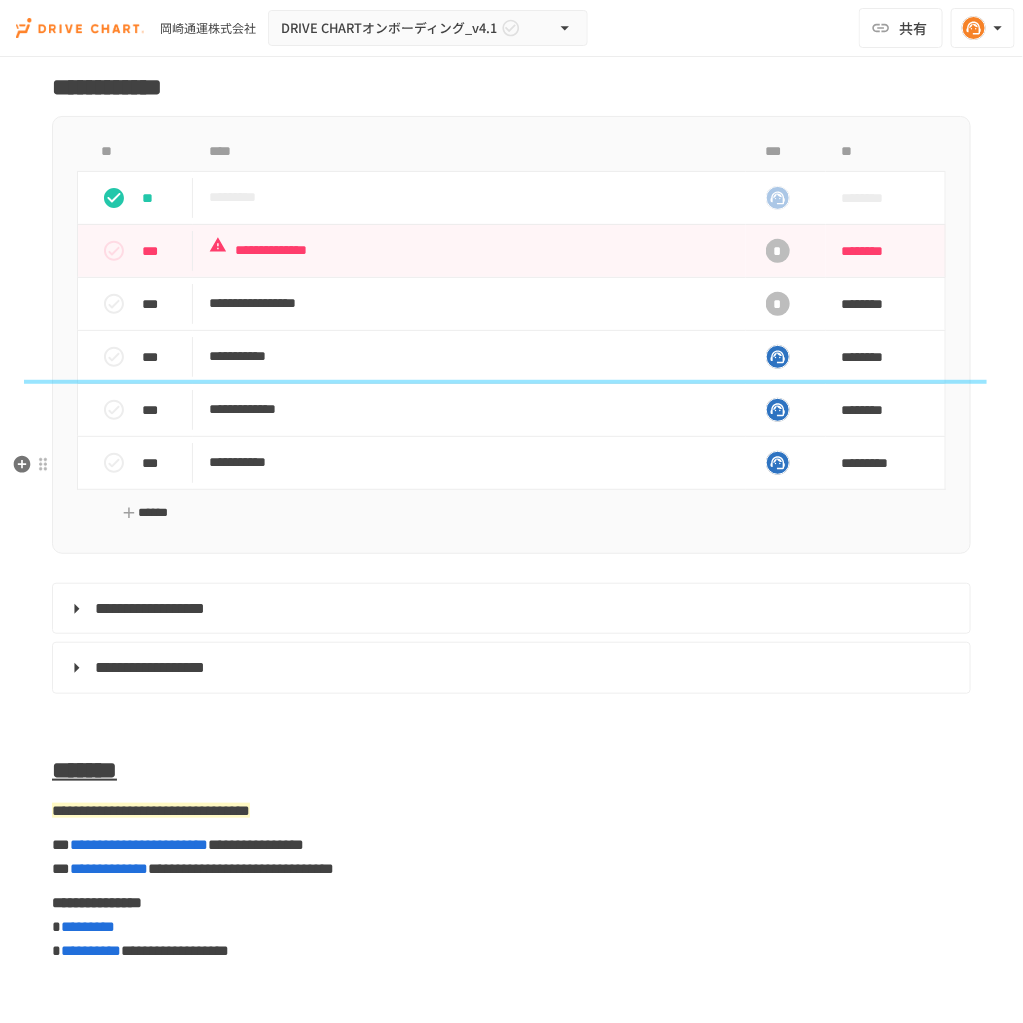 click on "******" at bounding box center [145, 513] 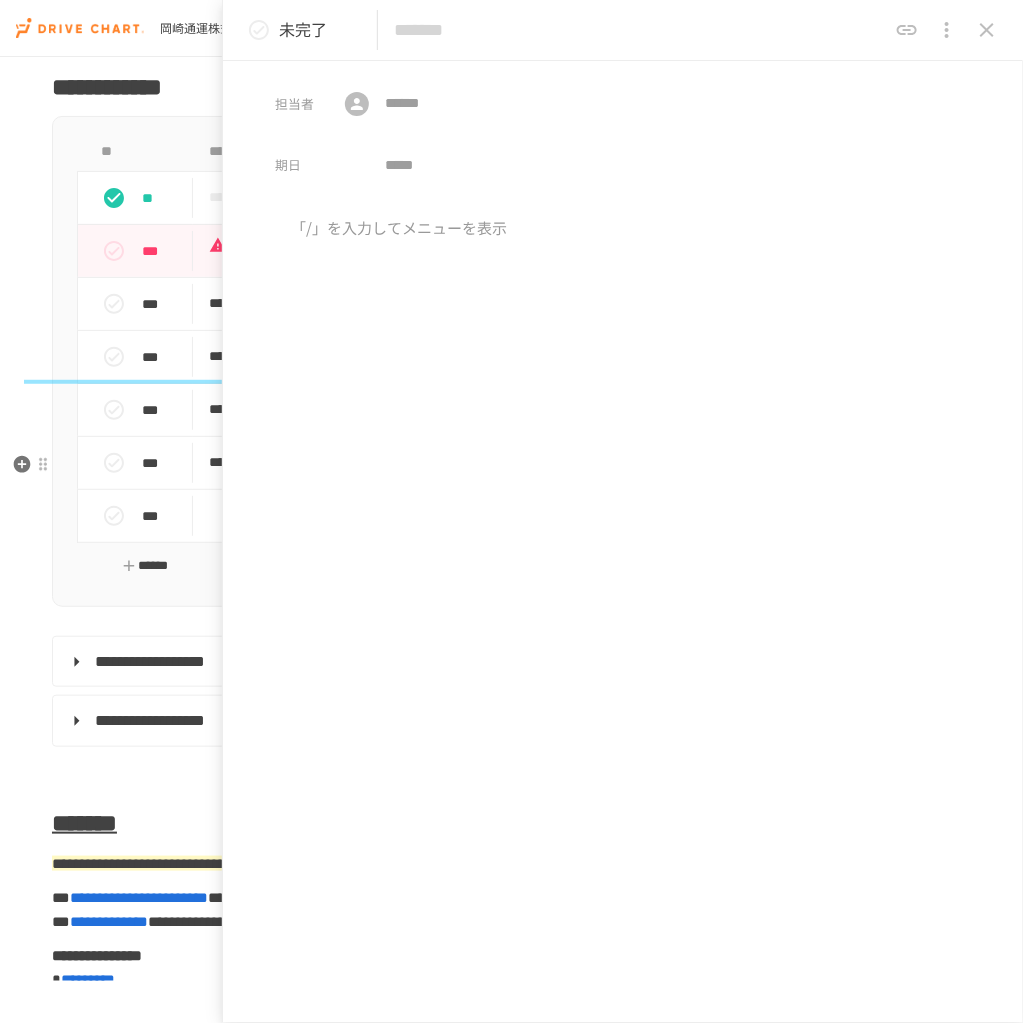 click on "***" at bounding box center (163, 516) 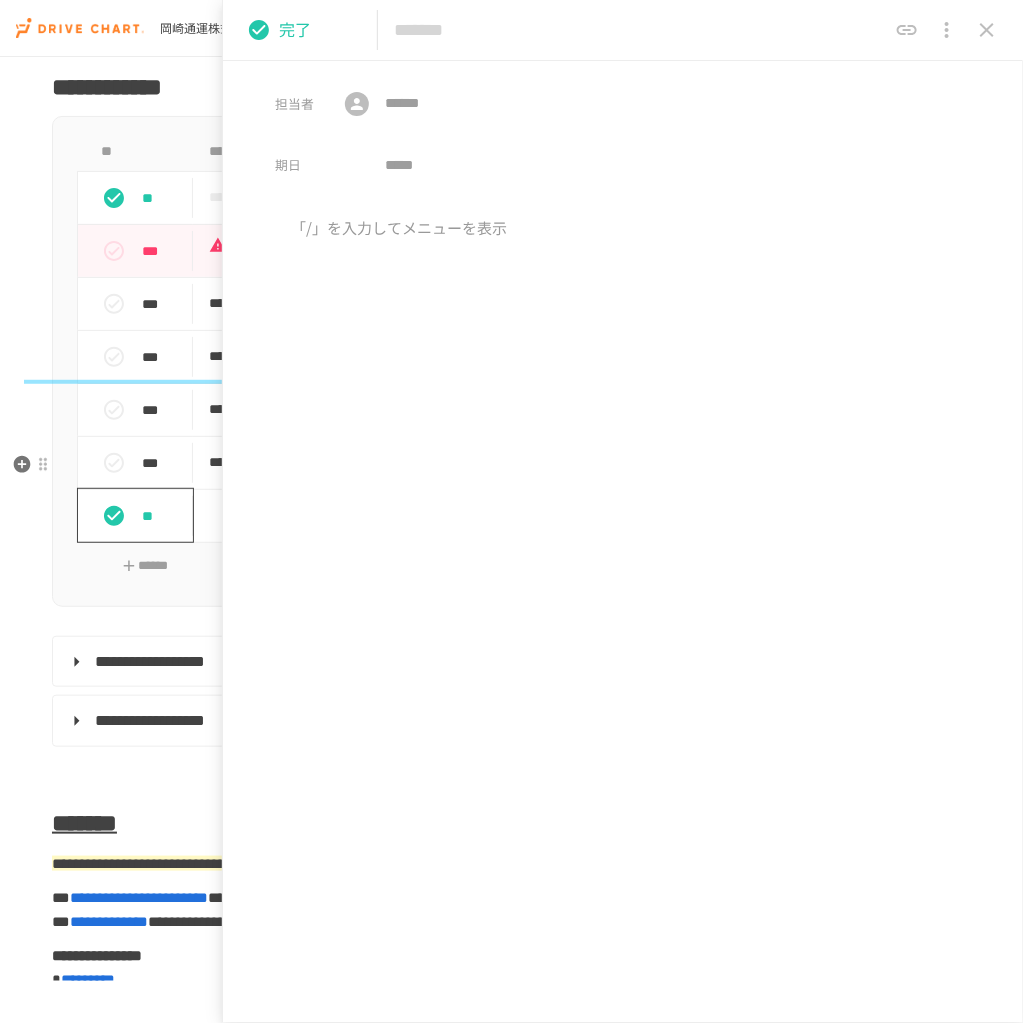 click on "**" at bounding box center [163, 516] 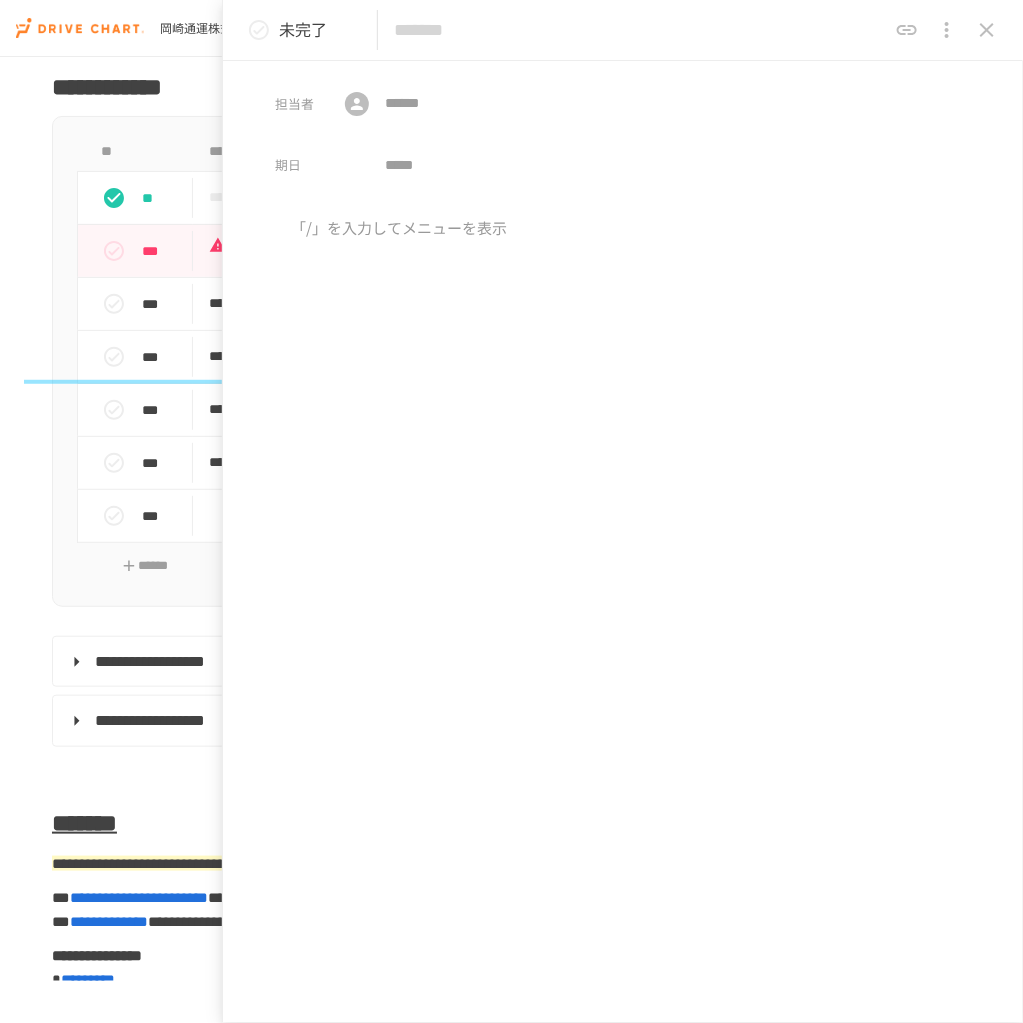 click at bounding box center (640, 30) 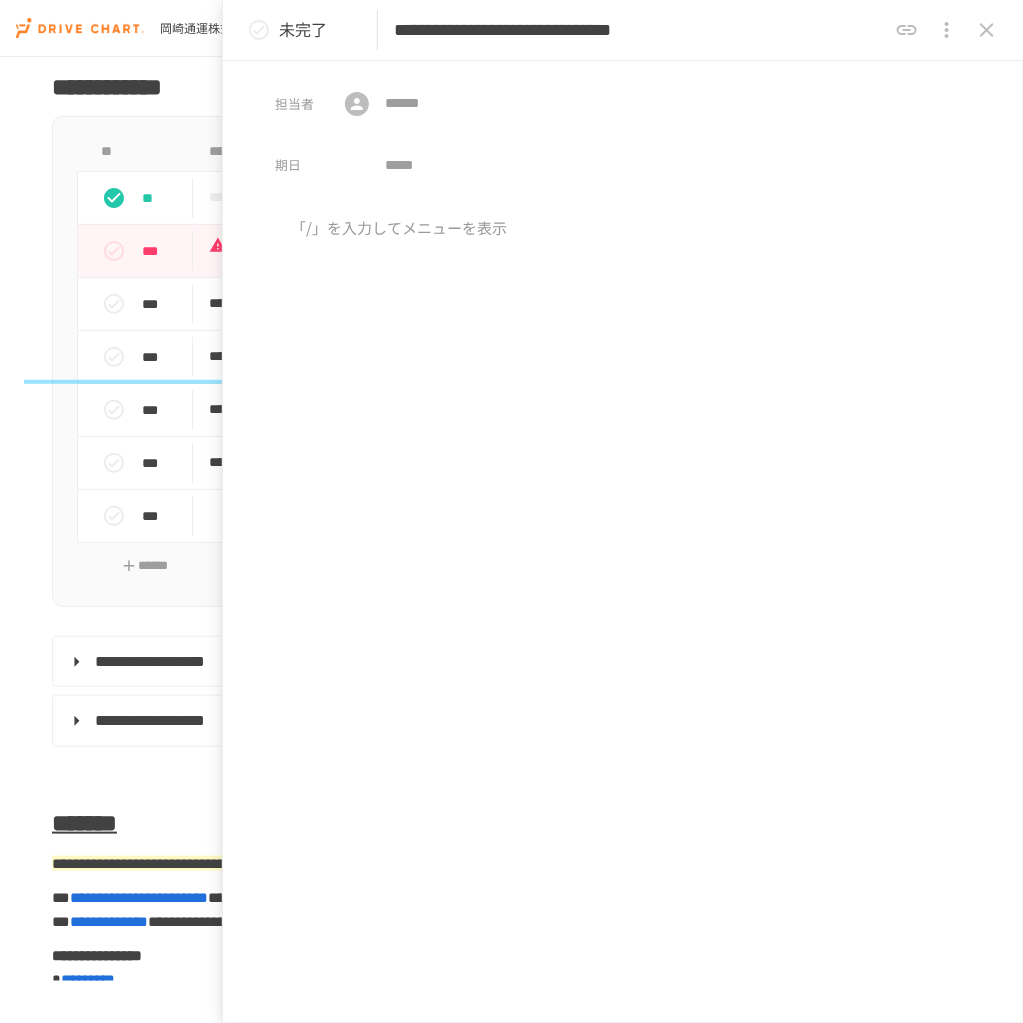 scroll, scrollTop: 0, scrollLeft: 64, axis: horizontal 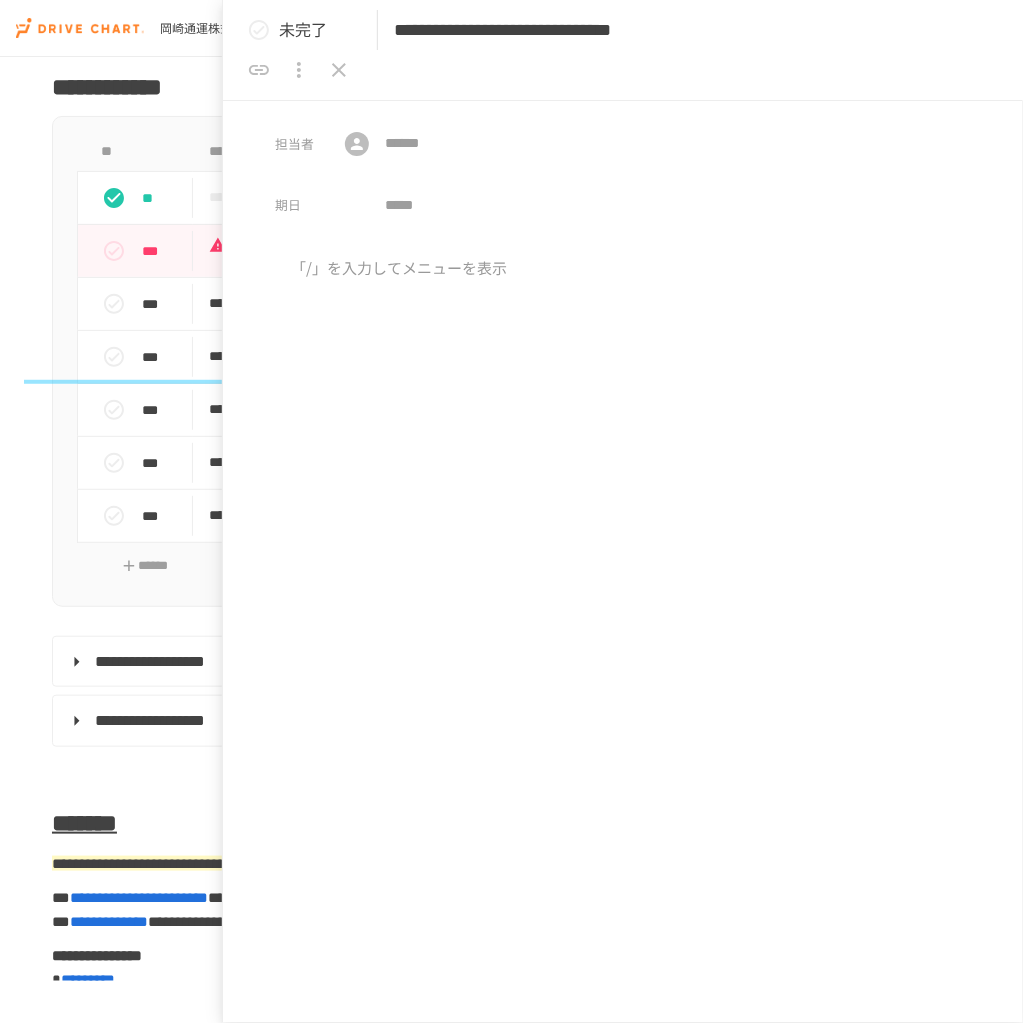 type on "**********" 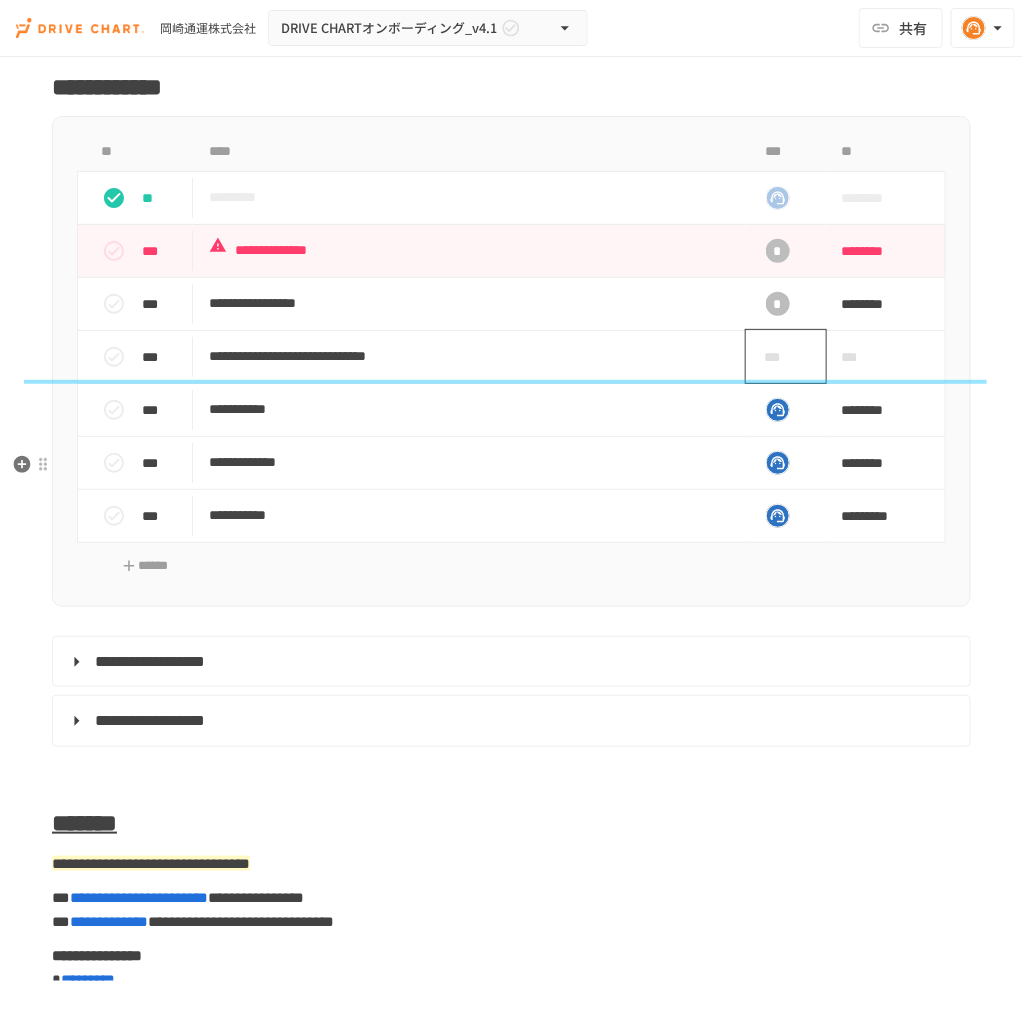 click on "***" at bounding box center [778, 357] 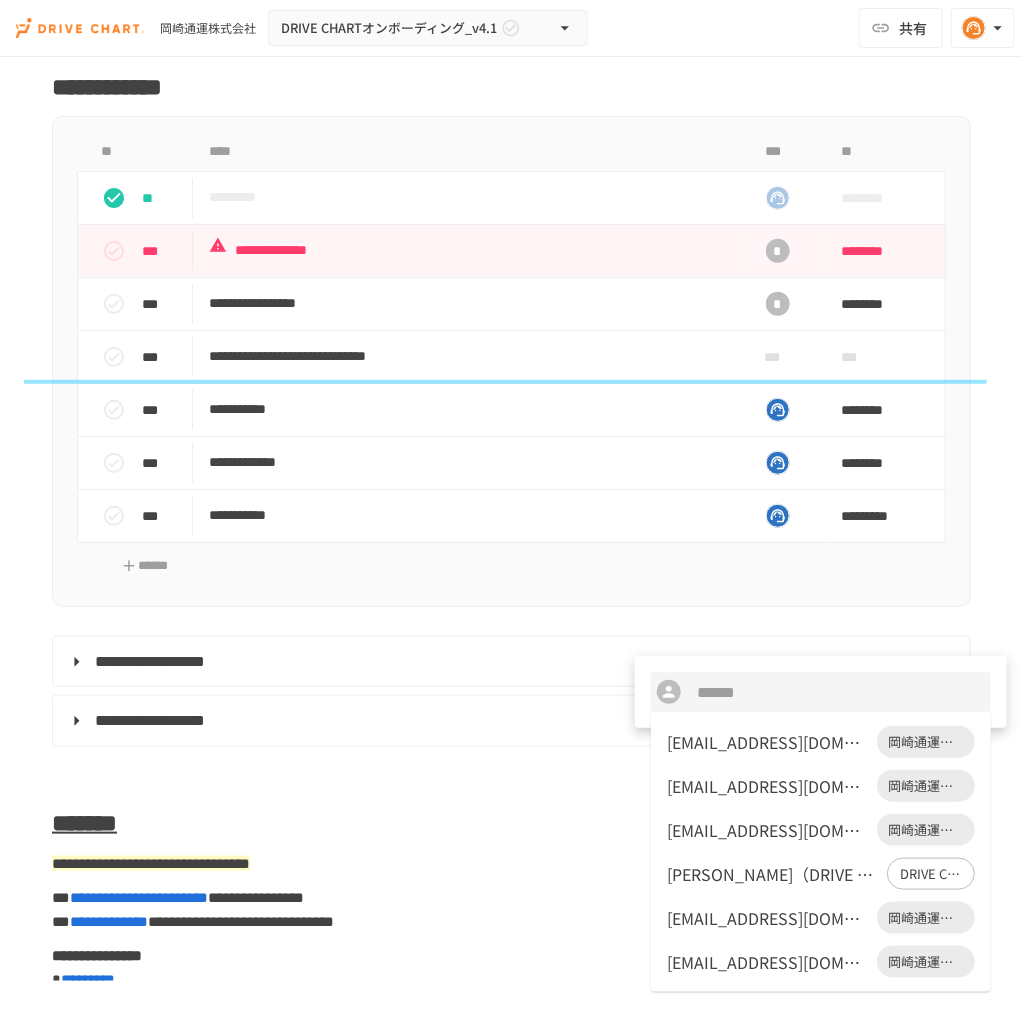 click on "yoshiharu_oota@okatsu.co.jp" at bounding box center [768, 742] 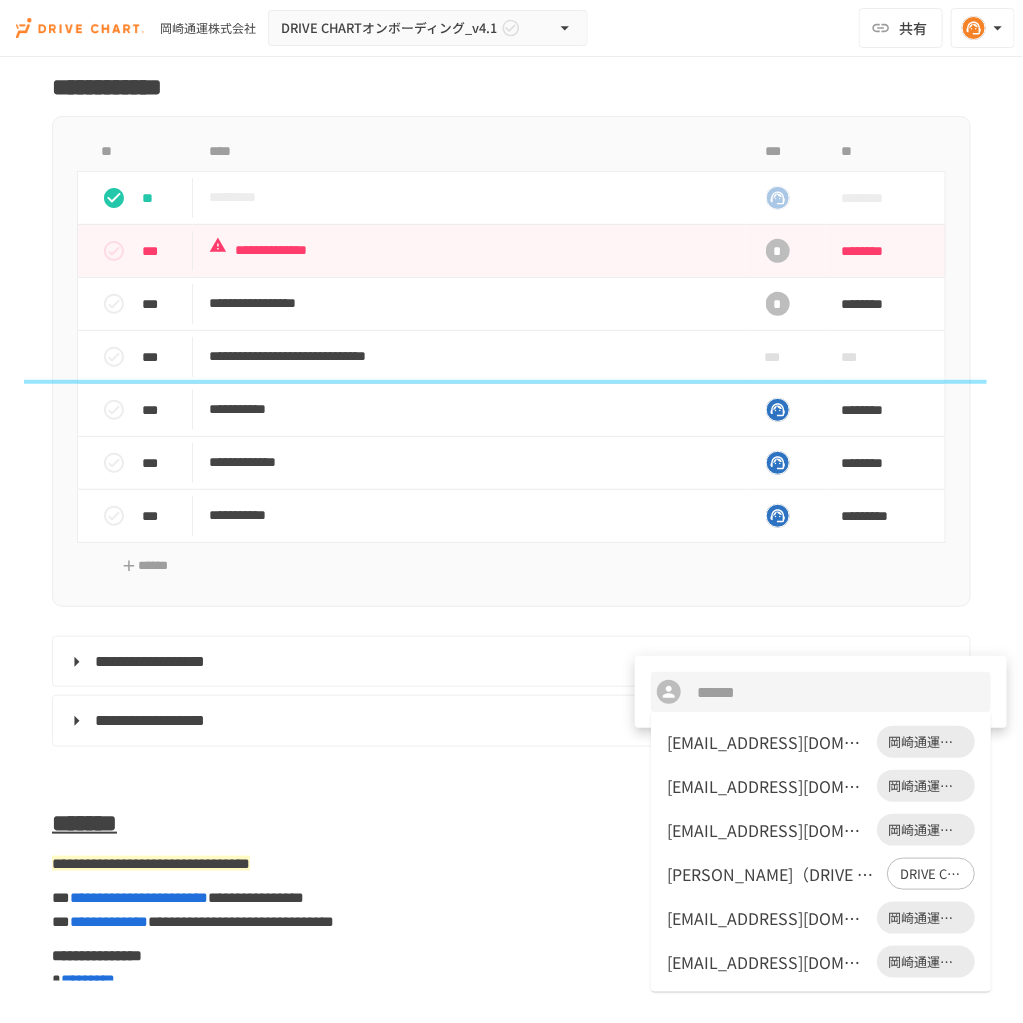 type 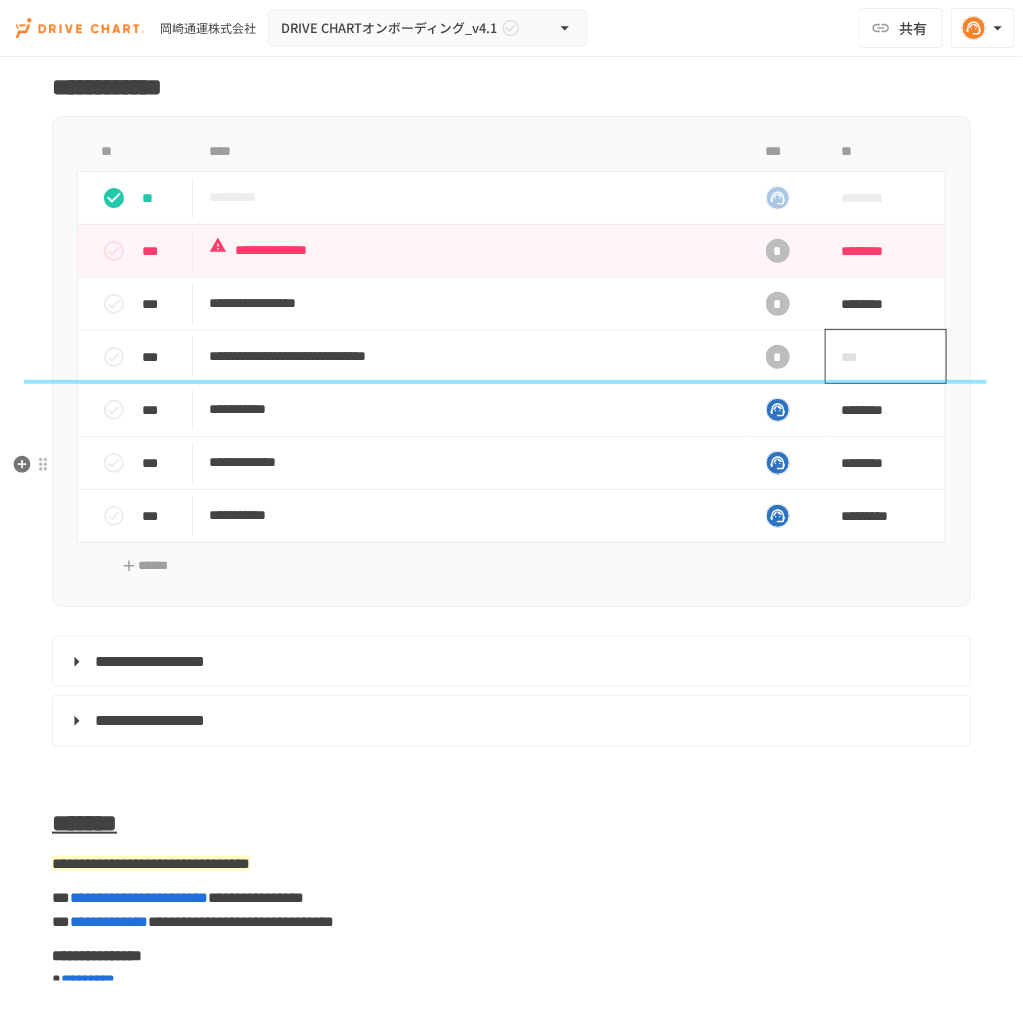 click on "***" at bounding box center [863, 357] 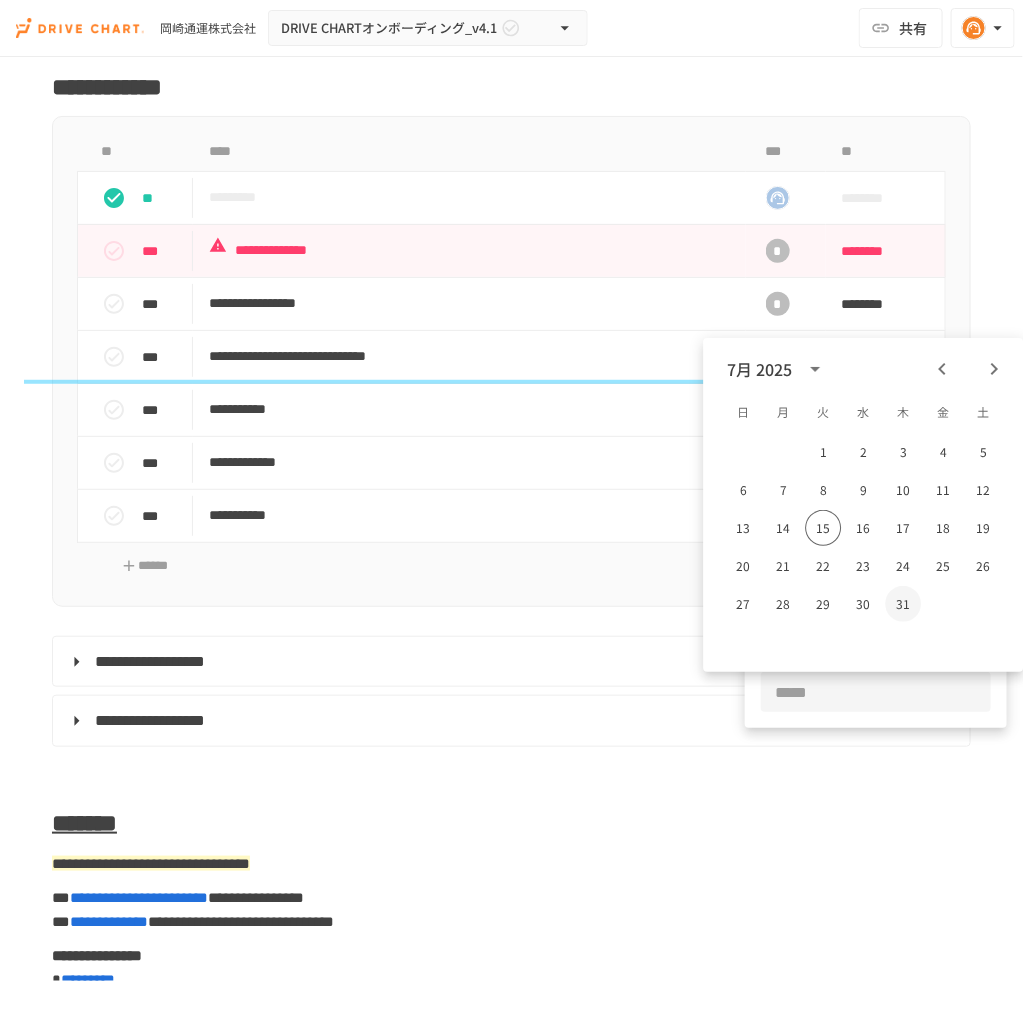 click on "31" at bounding box center (903, 604) 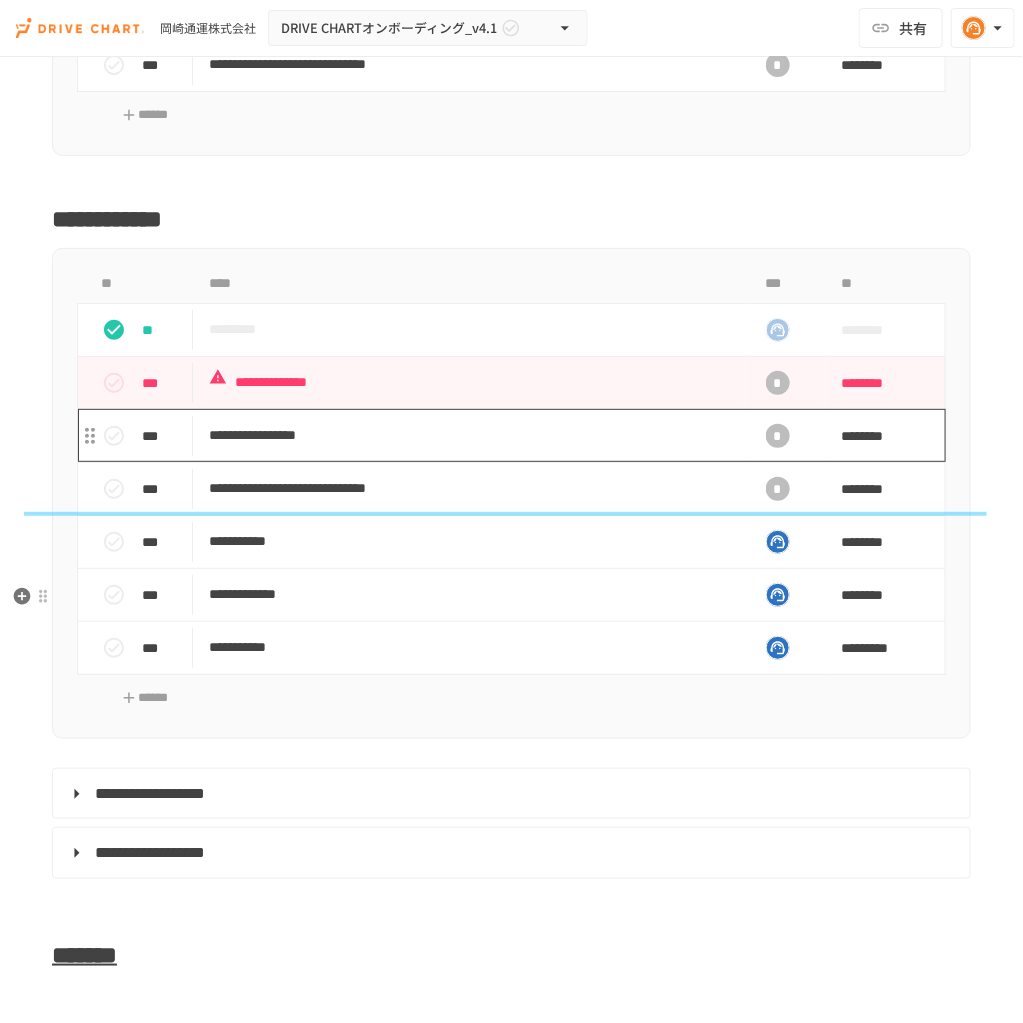 scroll, scrollTop: 8480, scrollLeft: 0, axis: vertical 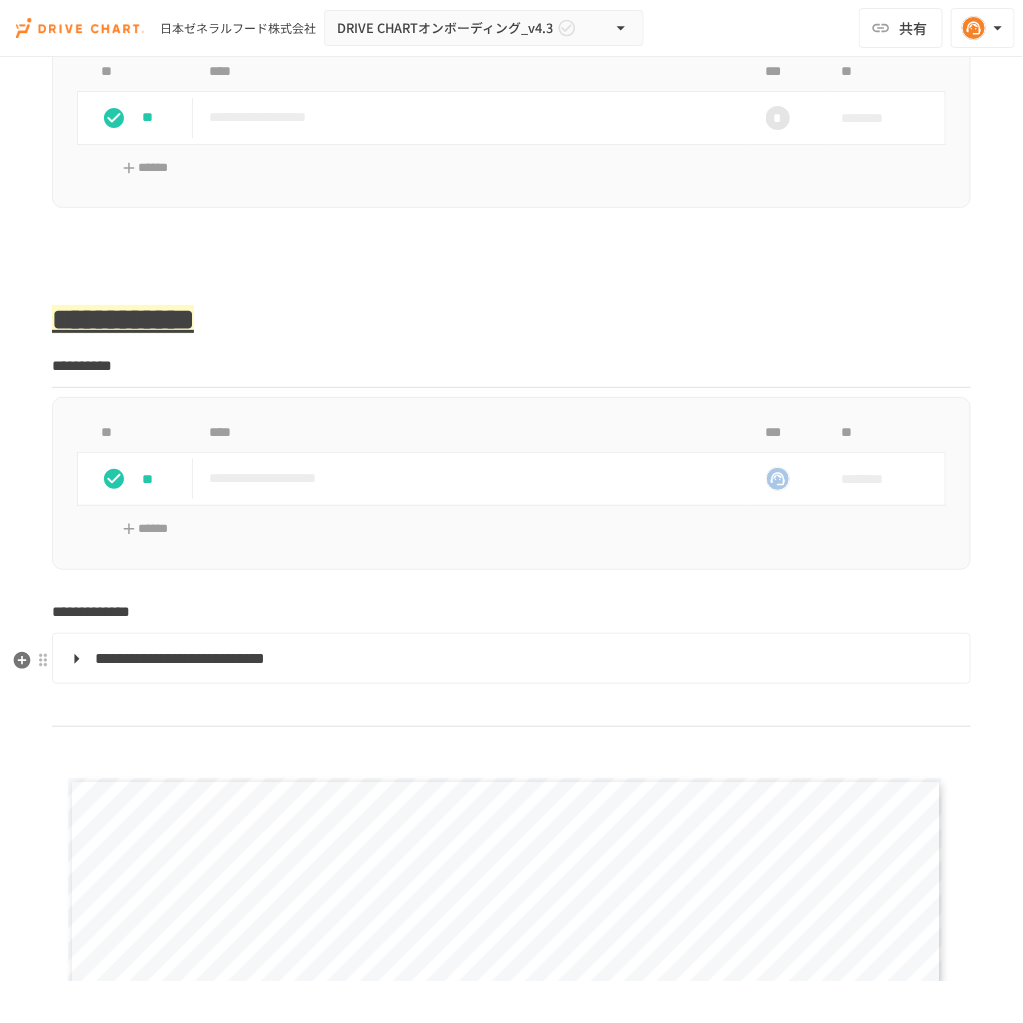 click on "**********" at bounding box center [509, 659] 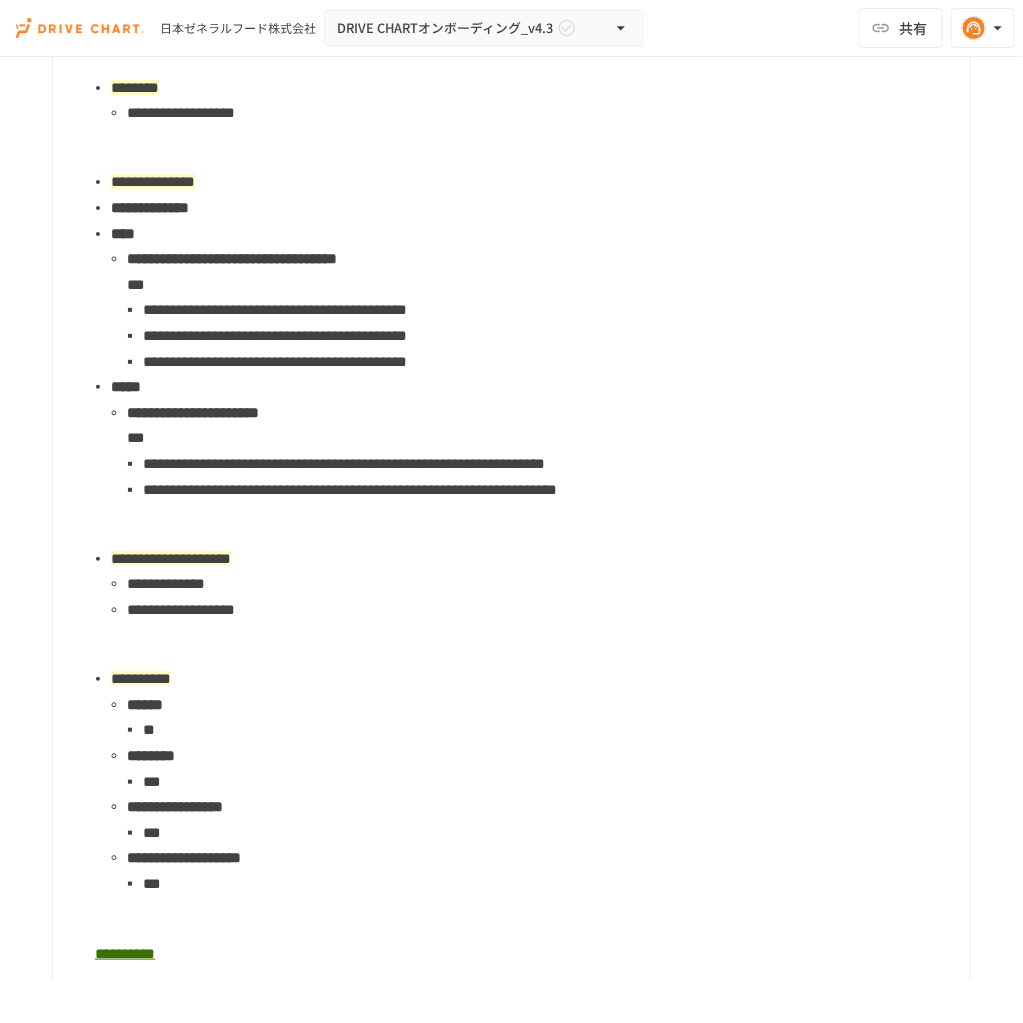 scroll, scrollTop: 2720, scrollLeft: 0, axis: vertical 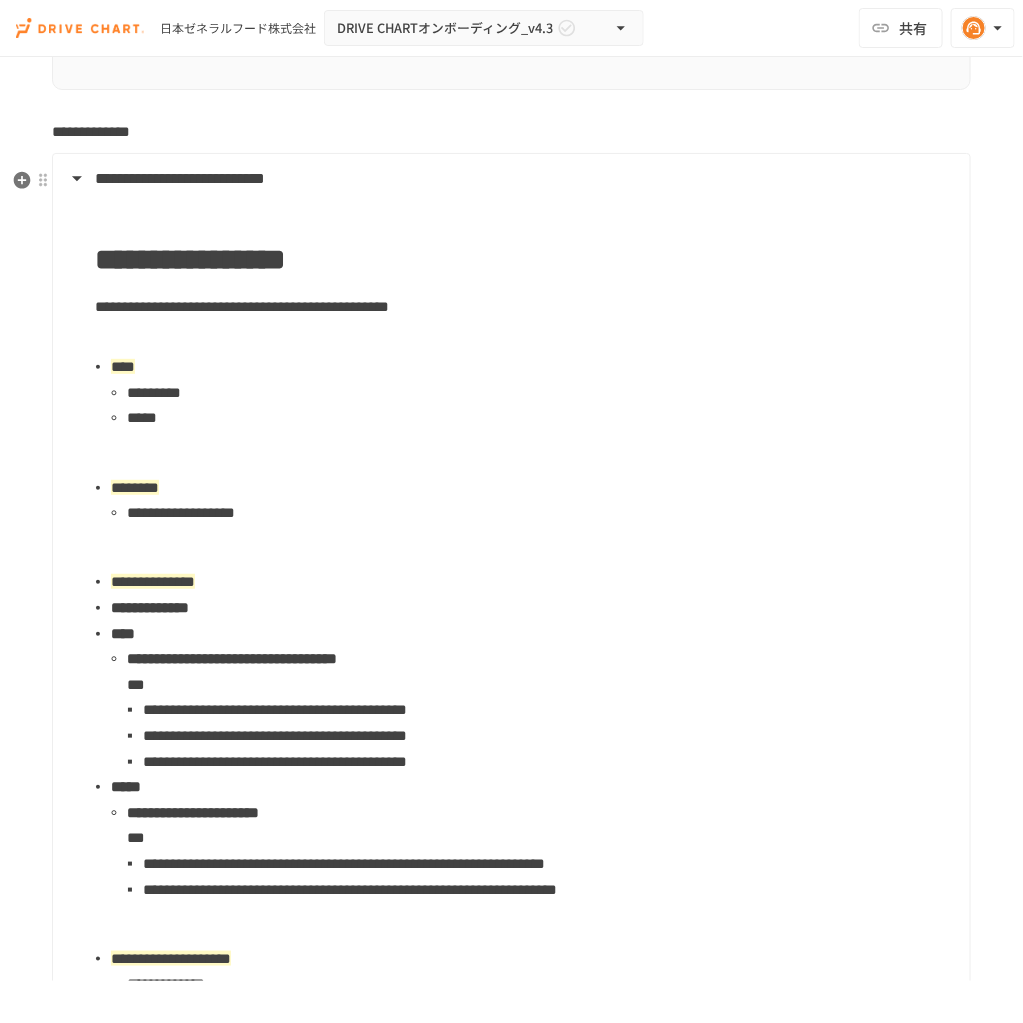 click on "**********" at bounding box center (509, 179) 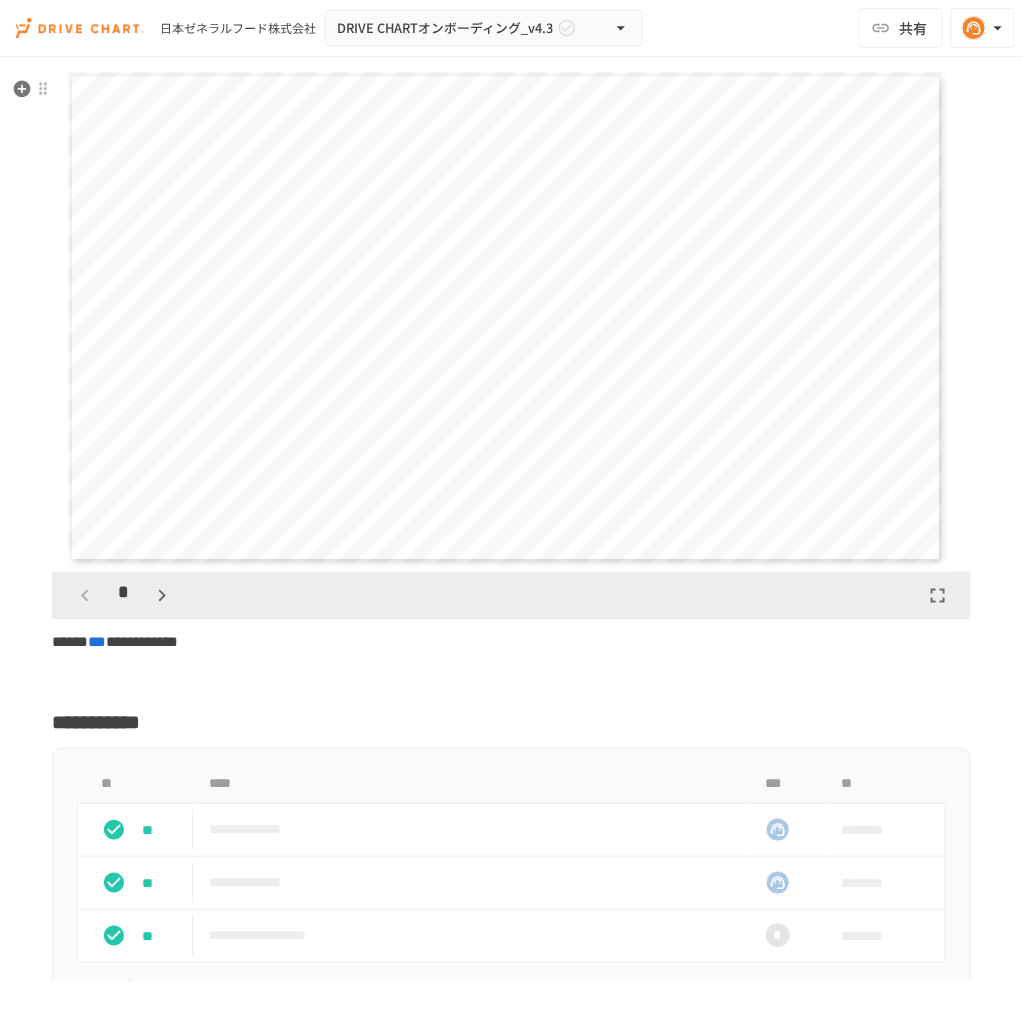 scroll, scrollTop: 3200, scrollLeft: 0, axis: vertical 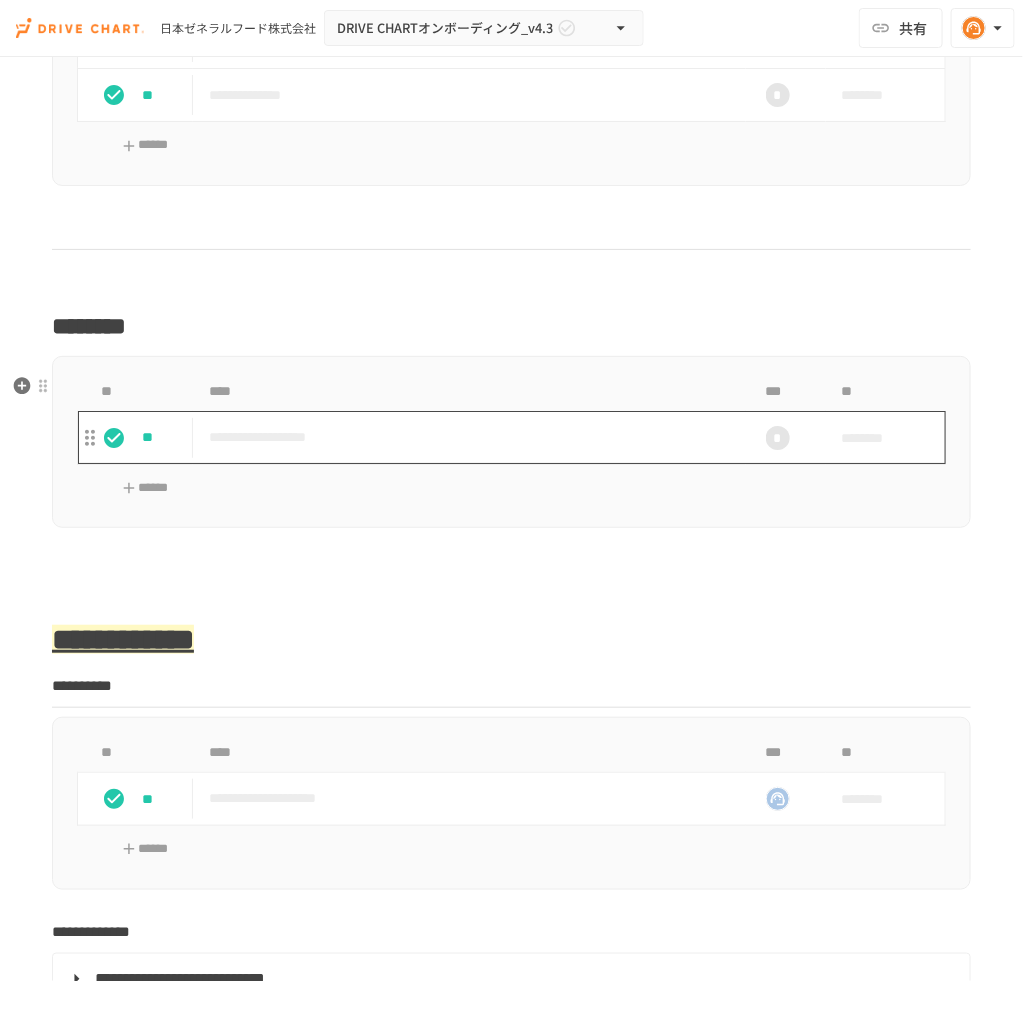 click on "**********" at bounding box center (464, 437) 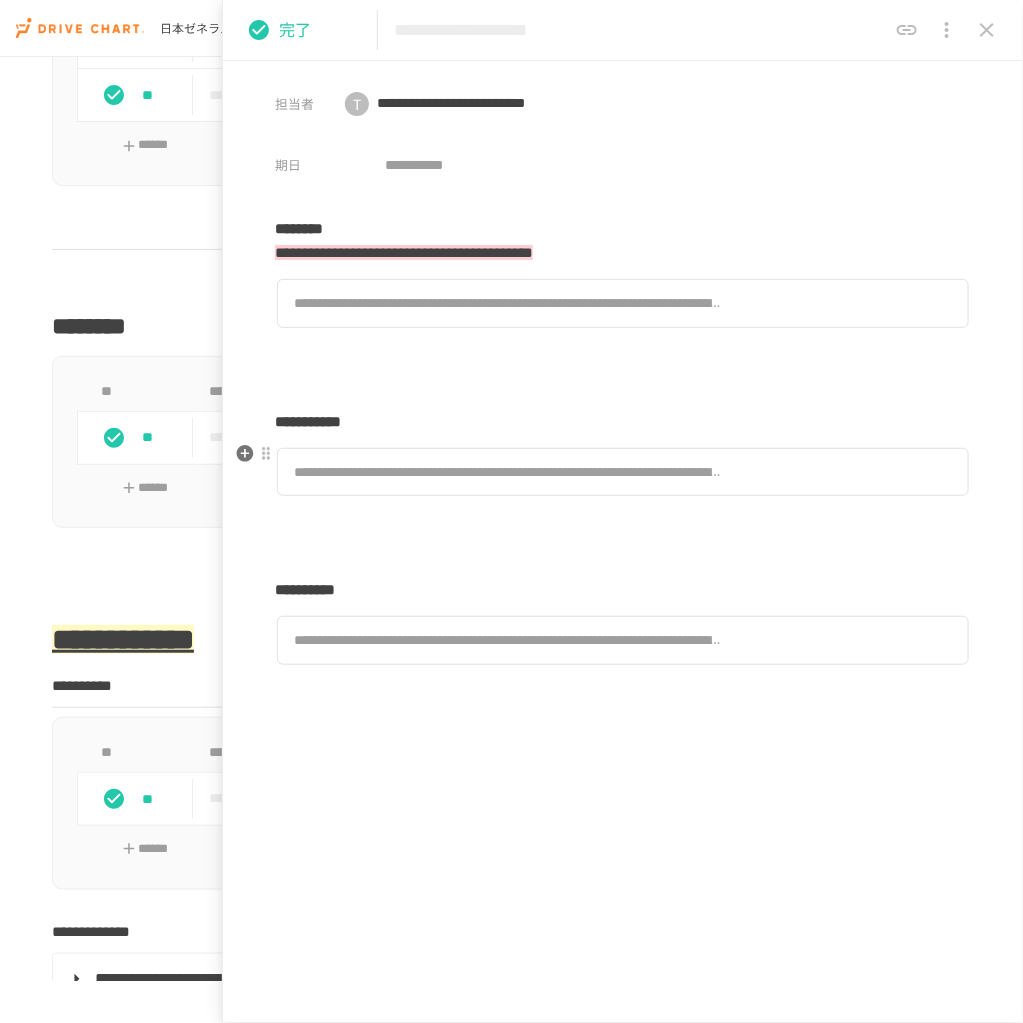 click on "**********" at bounding box center [508, 472] 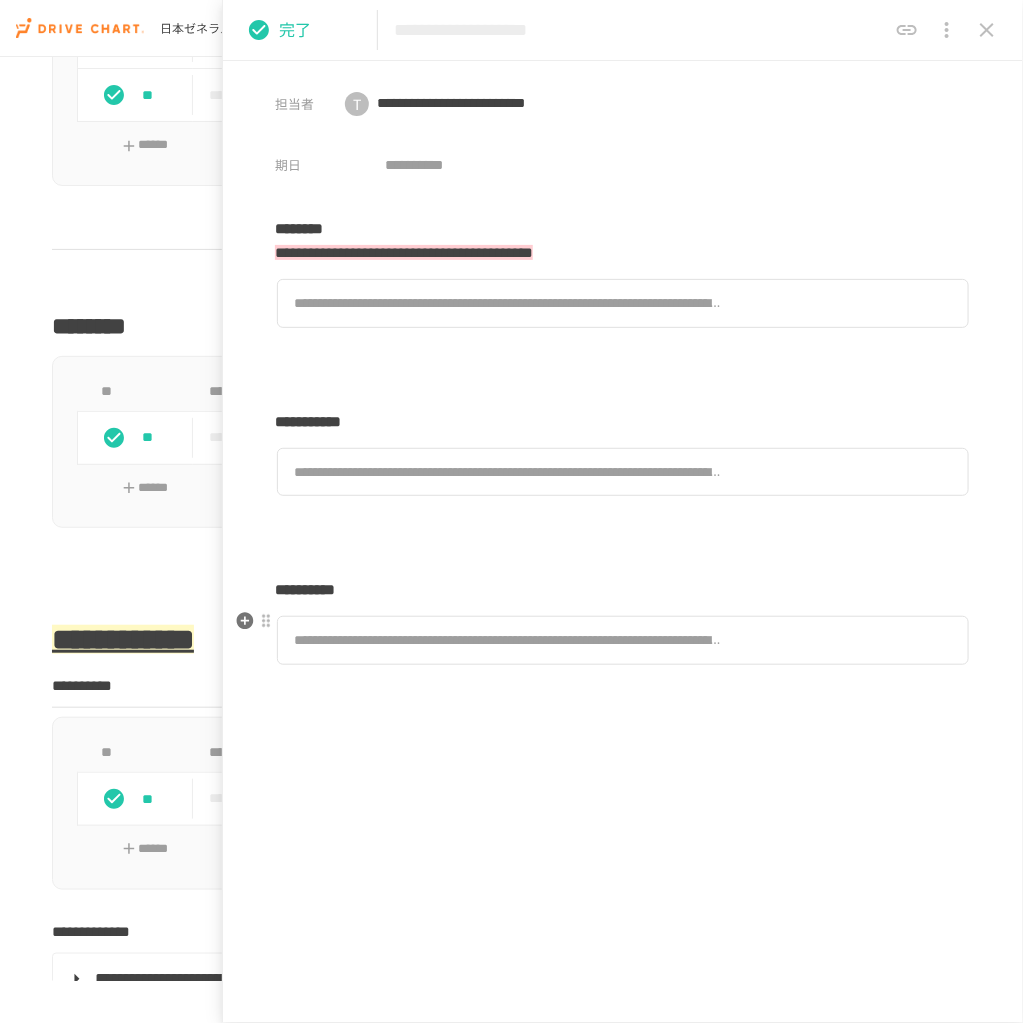 click on "**********" at bounding box center (508, 640) 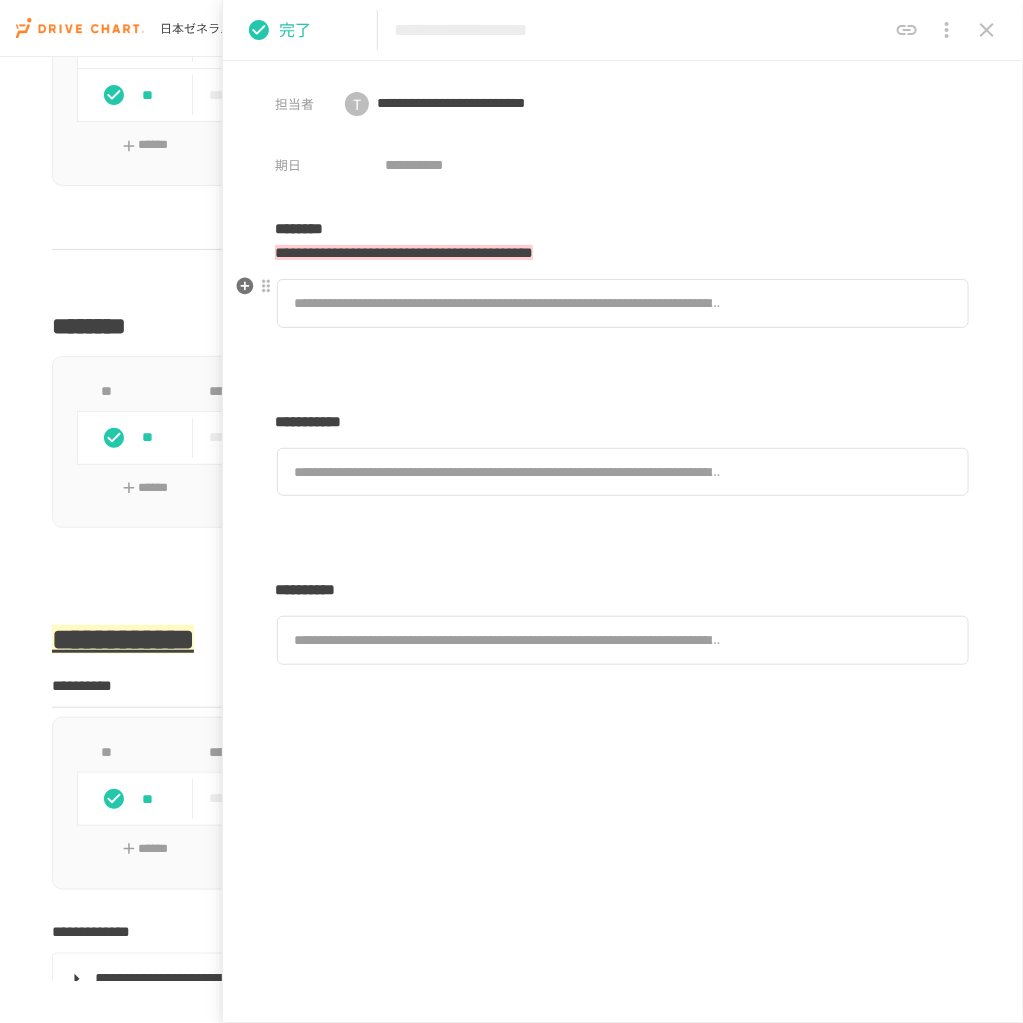 click on "**********" at bounding box center (623, 303) 